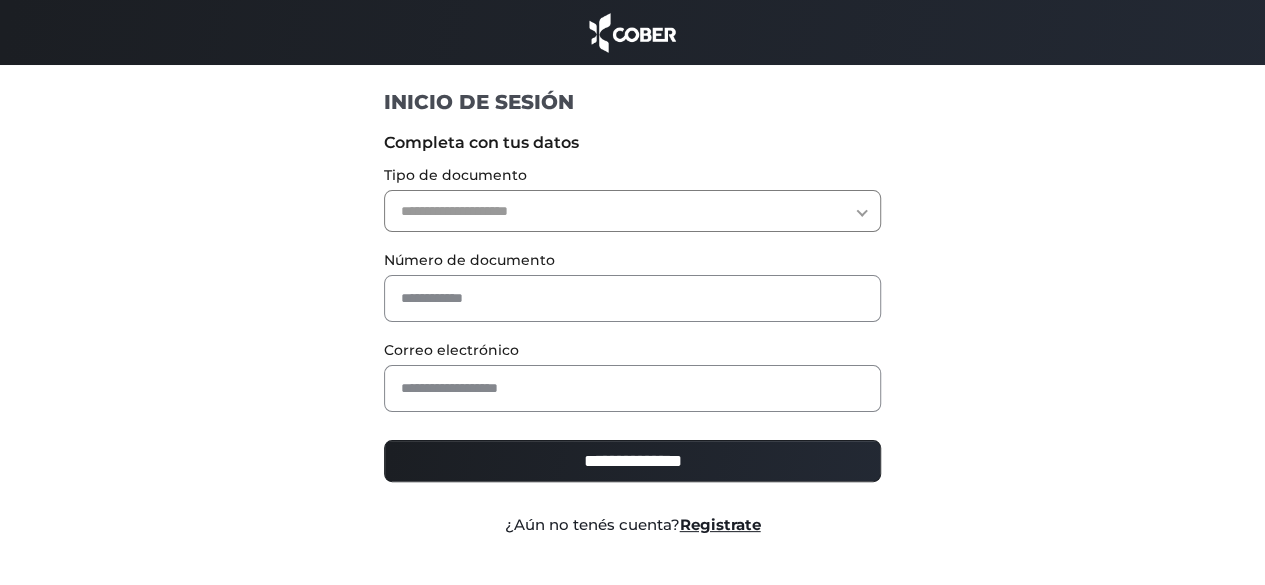 click on "**********" at bounding box center (632, 211) 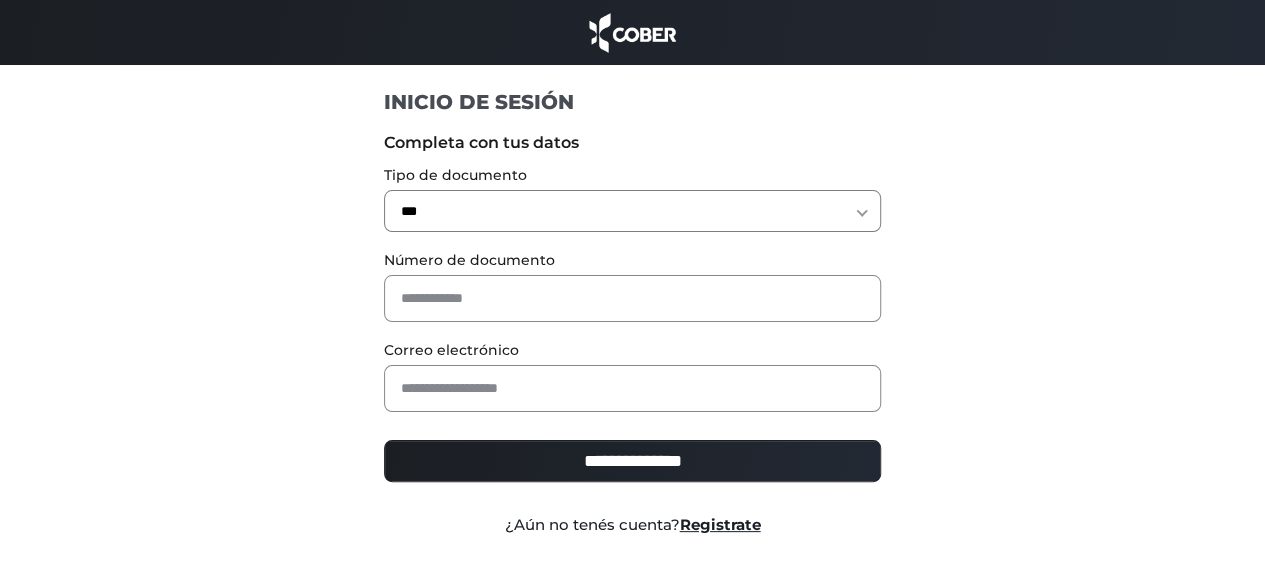 click on "**********" at bounding box center (632, 211) 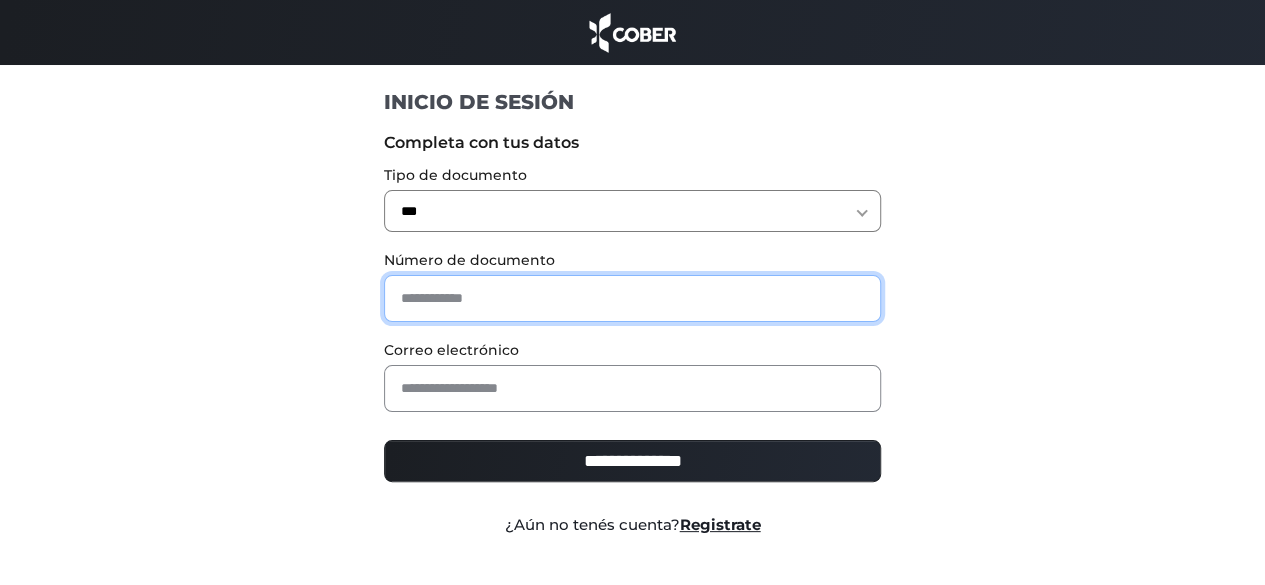 click at bounding box center [632, 298] 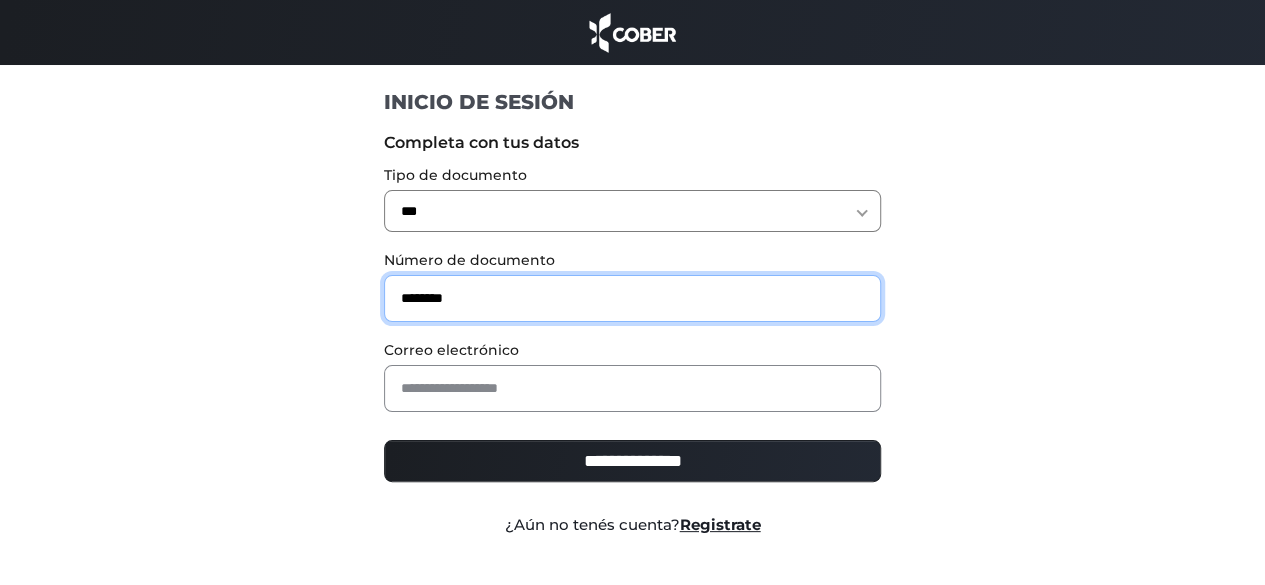 type on "********" 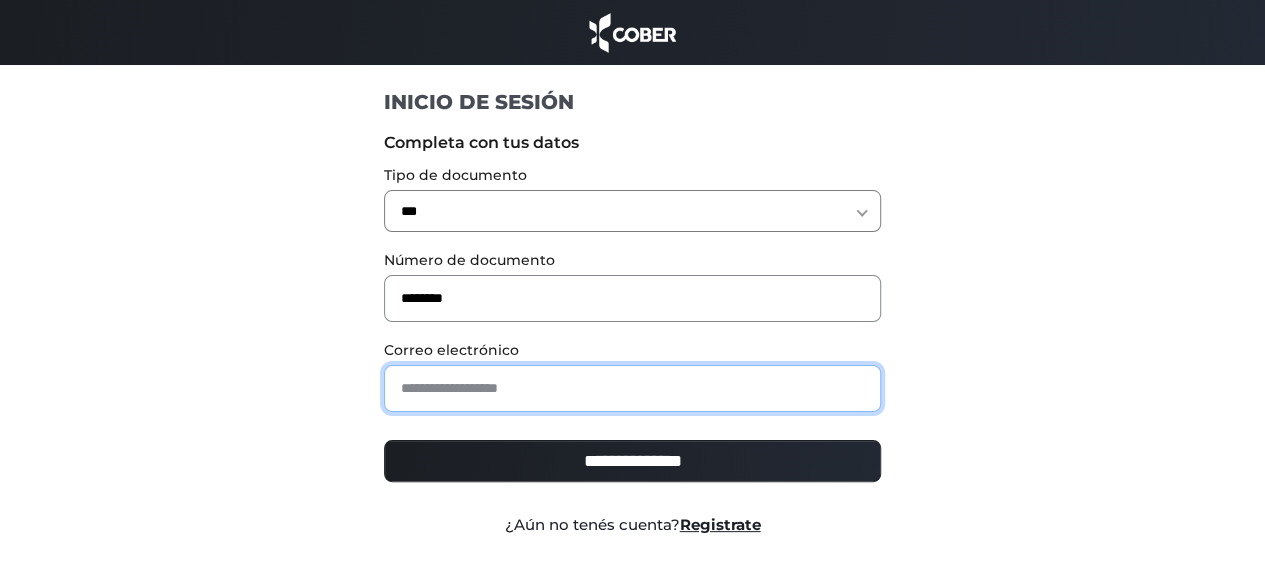 click at bounding box center [632, 388] 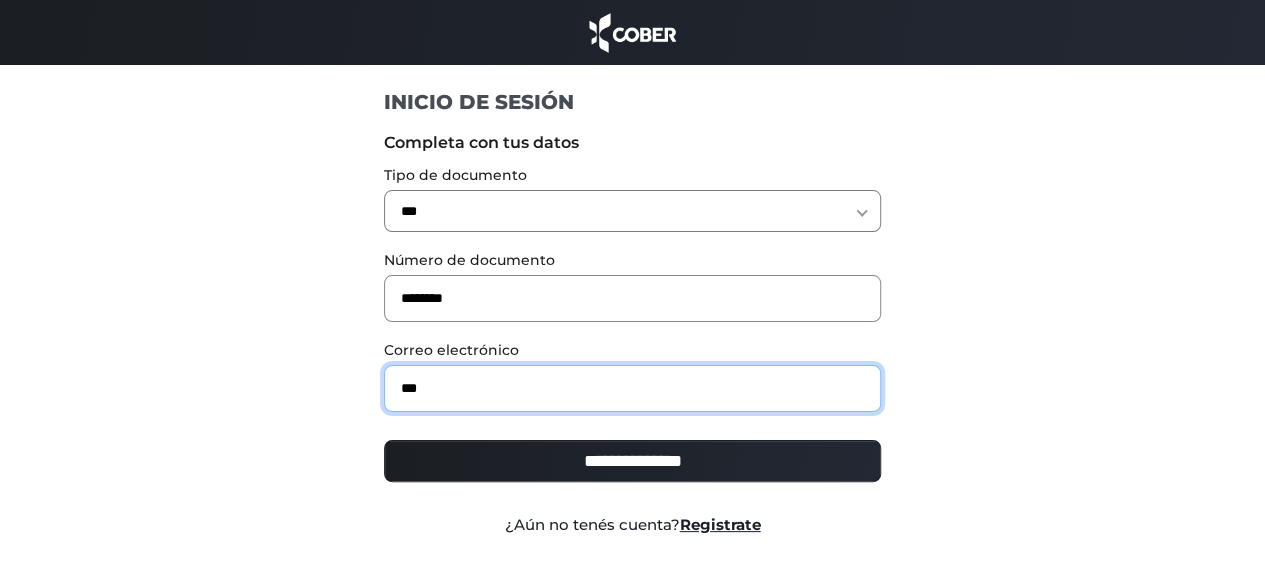 type on "**********" 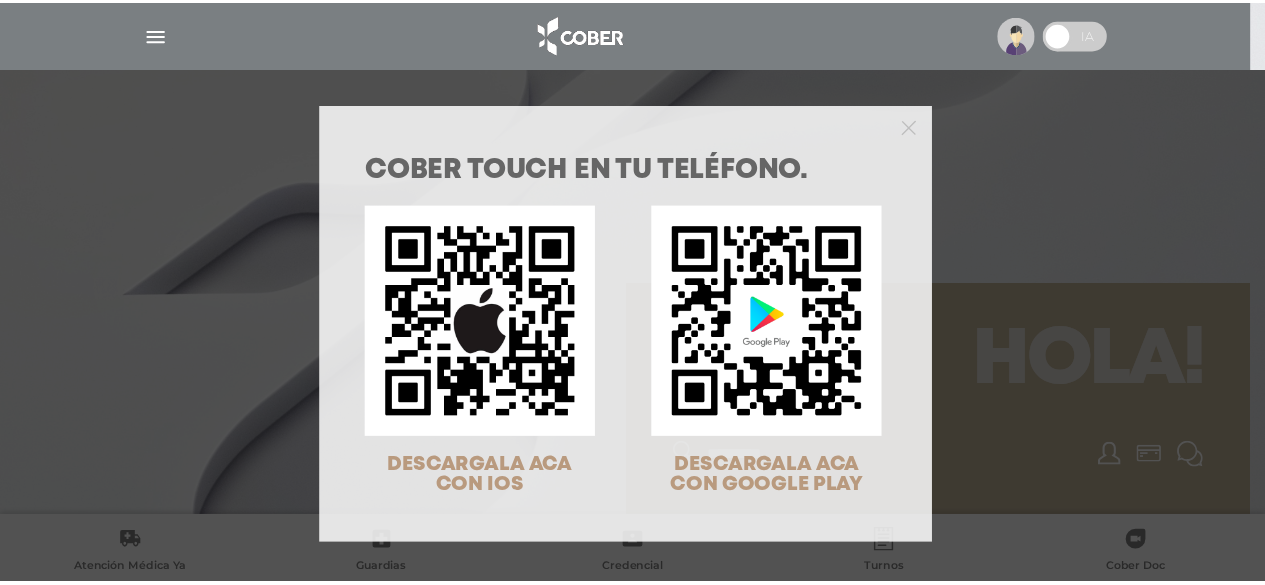 scroll, scrollTop: 64, scrollLeft: 0, axis: vertical 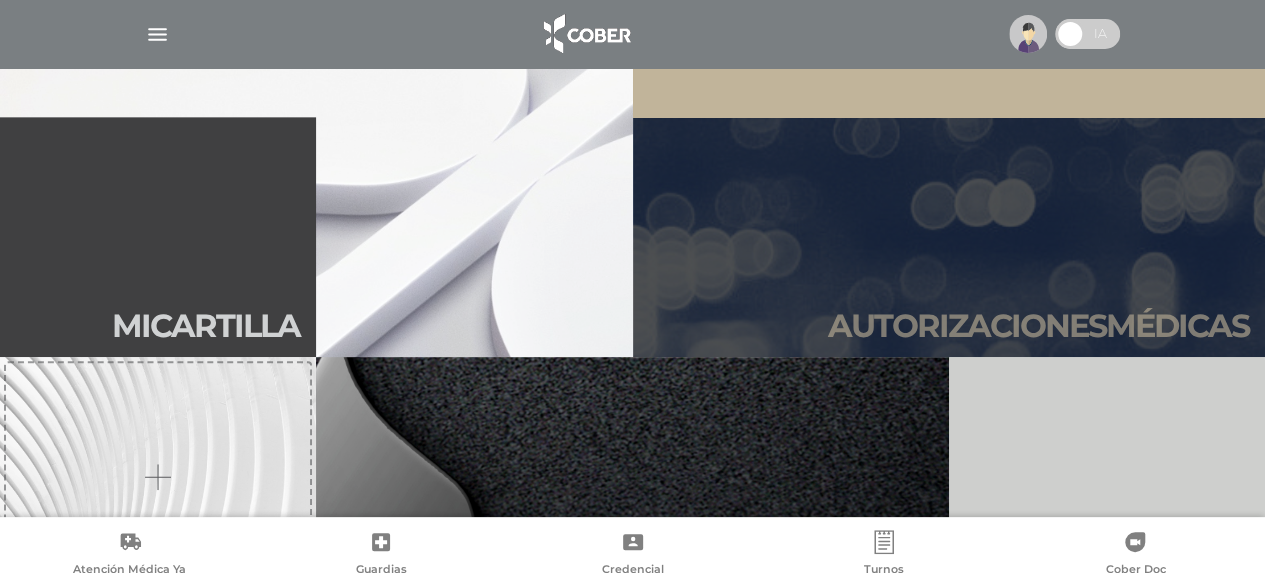 click on "Autori zaciones  médicas" at bounding box center [949, 237] 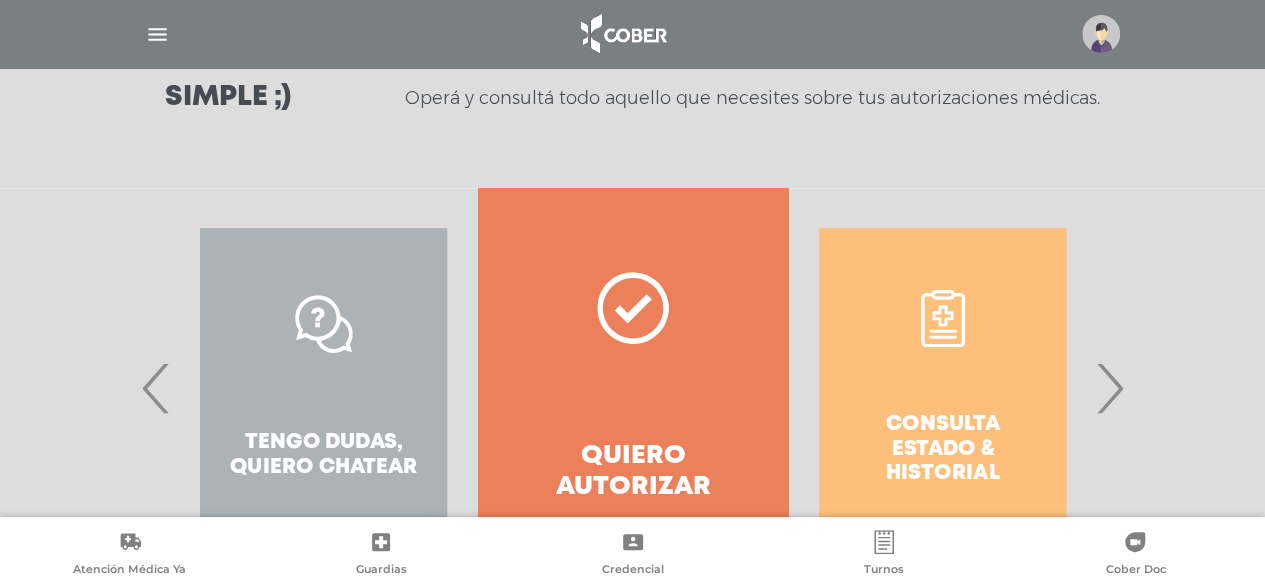 scroll, scrollTop: 400, scrollLeft: 0, axis: vertical 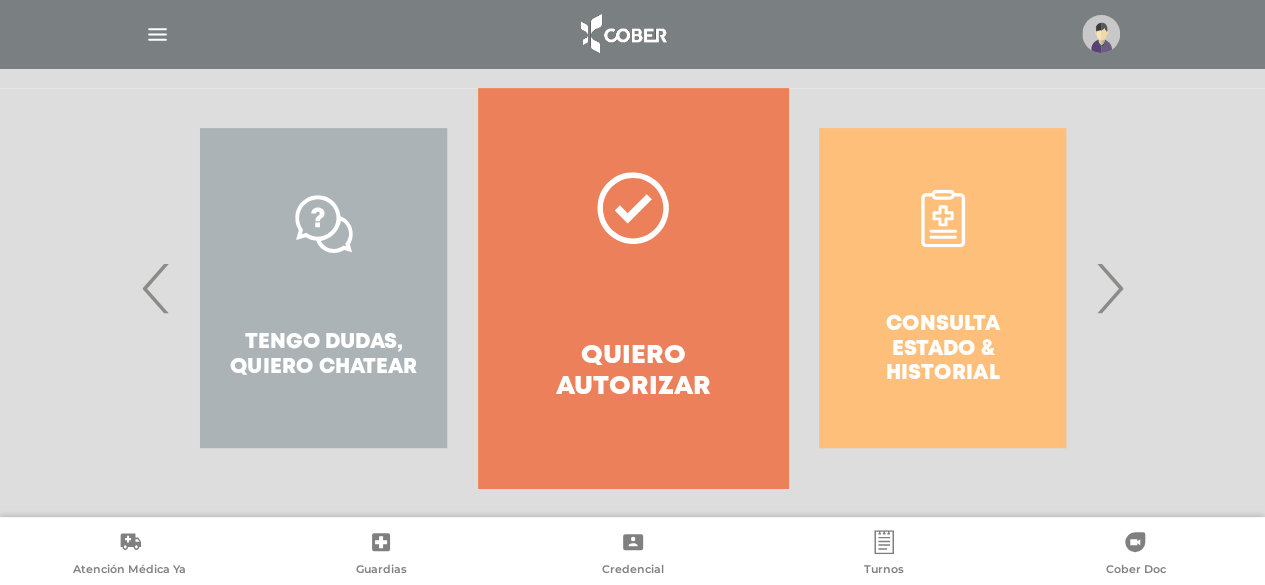 click on "Consulta estado & historial" at bounding box center (942, 288) 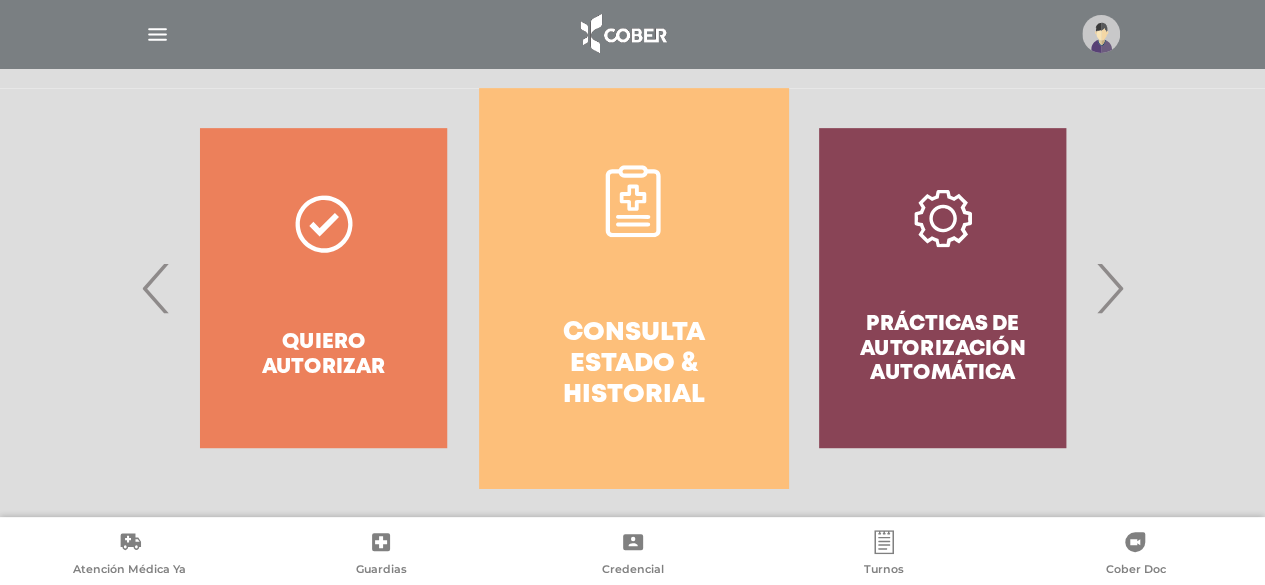 click on "Consulta estado & historial" at bounding box center [633, 365] 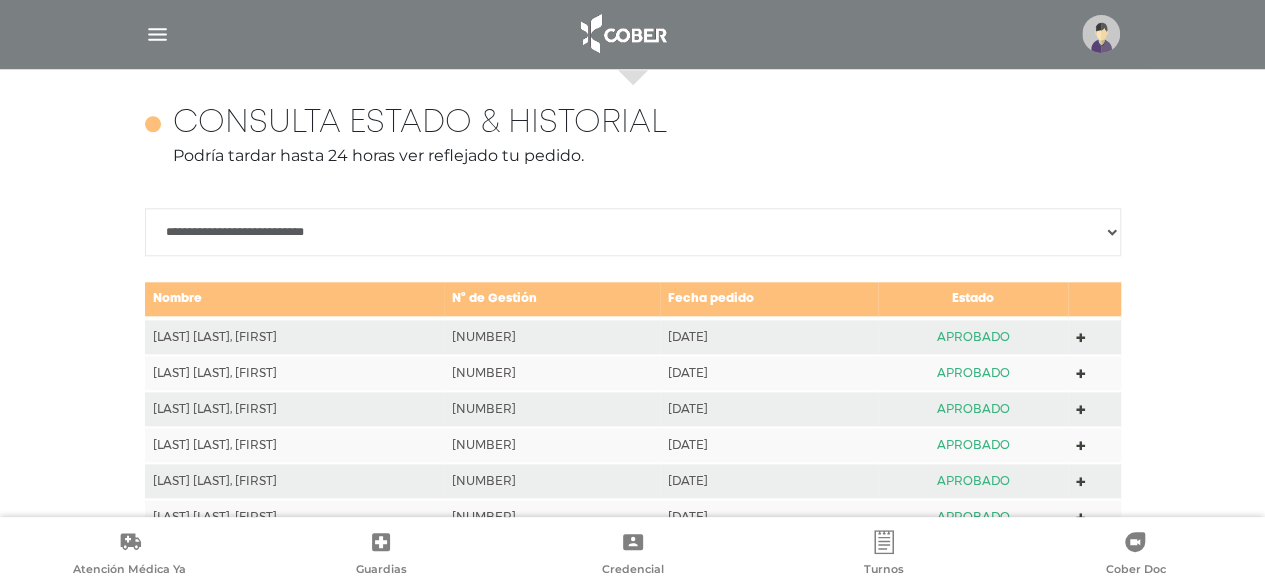 scroll, scrollTop: 888, scrollLeft: 0, axis: vertical 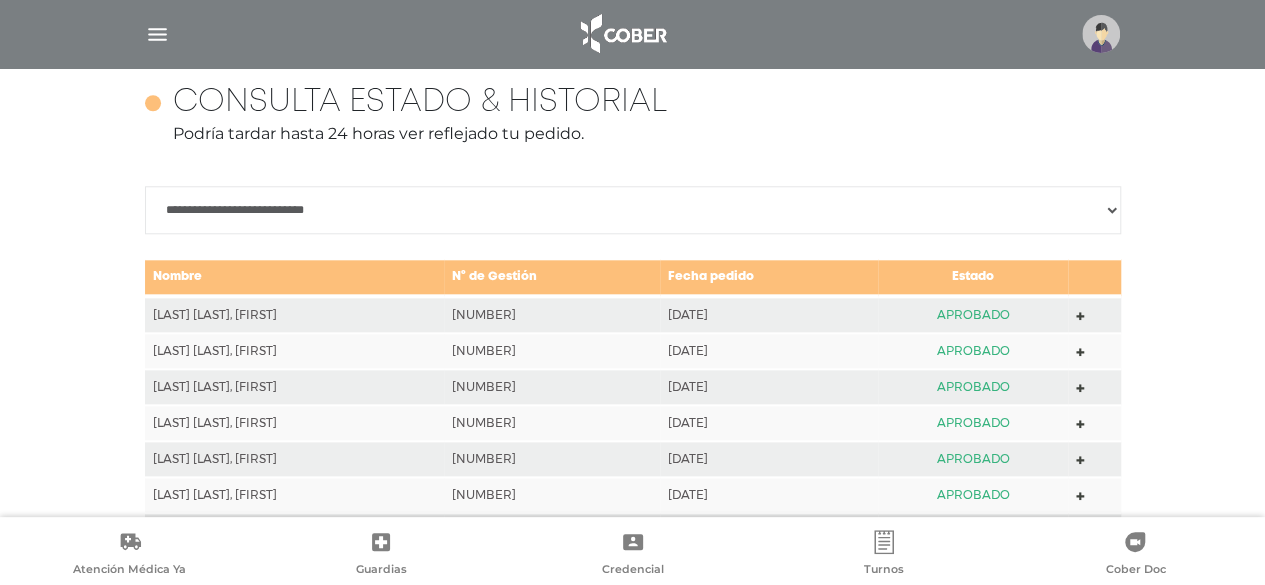 drag, startPoint x: 1108, startPoint y: 212, endPoint x: 1026, endPoint y: 230, distance: 83.95237 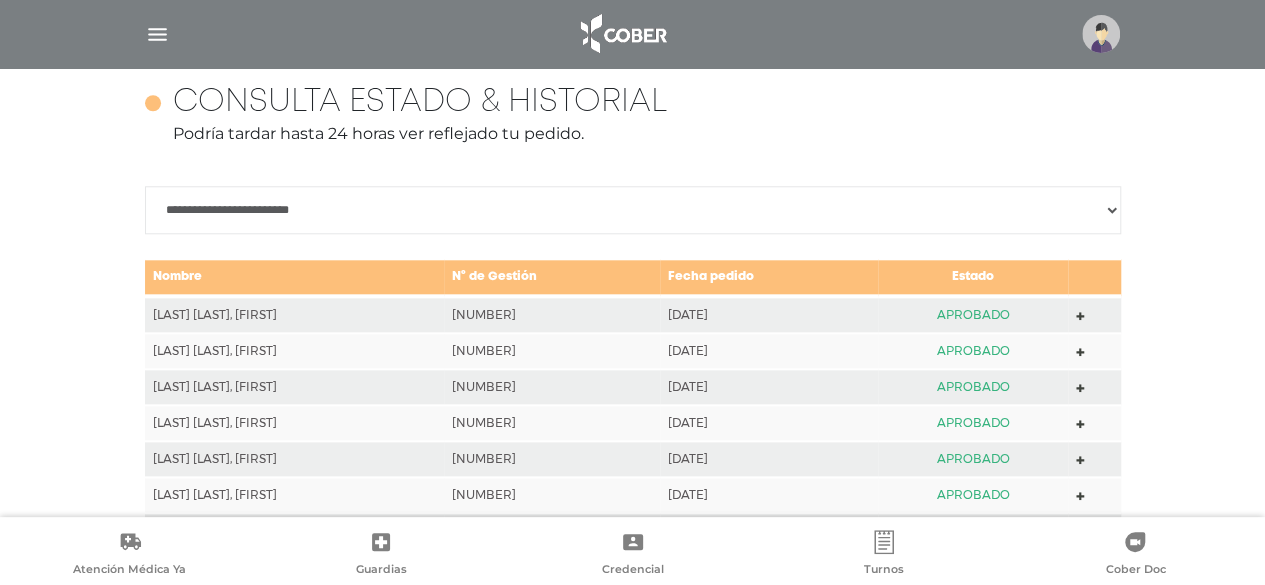 click on "**********" at bounding box center (633, 210) 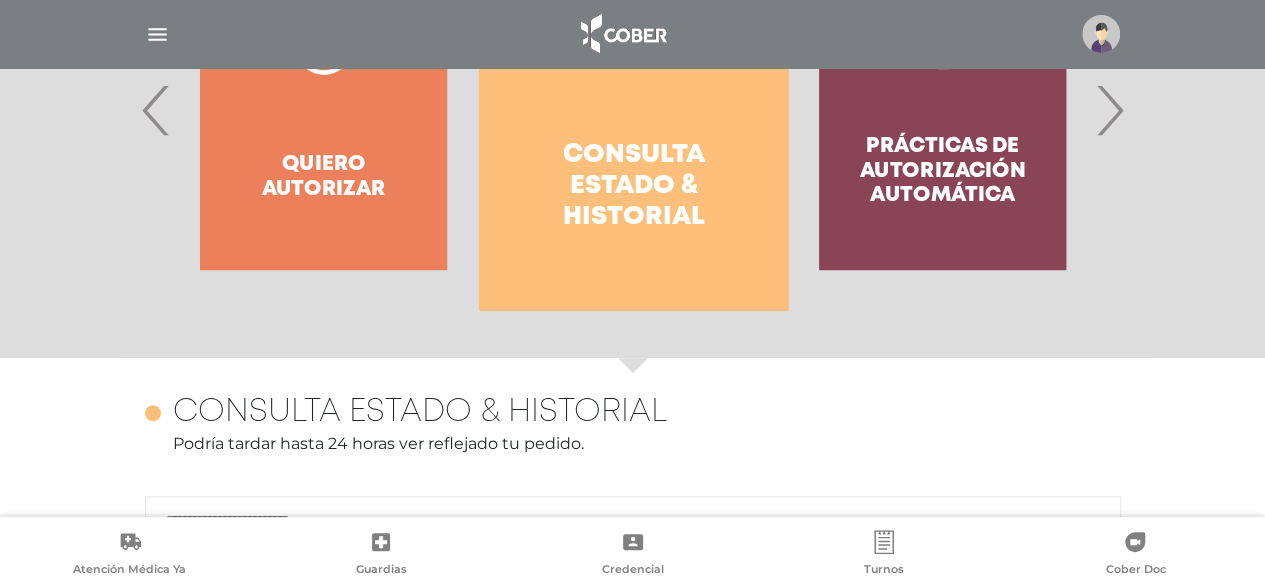 scroll, scrollTop: 529, scrollLeft: 0, axis: vertical 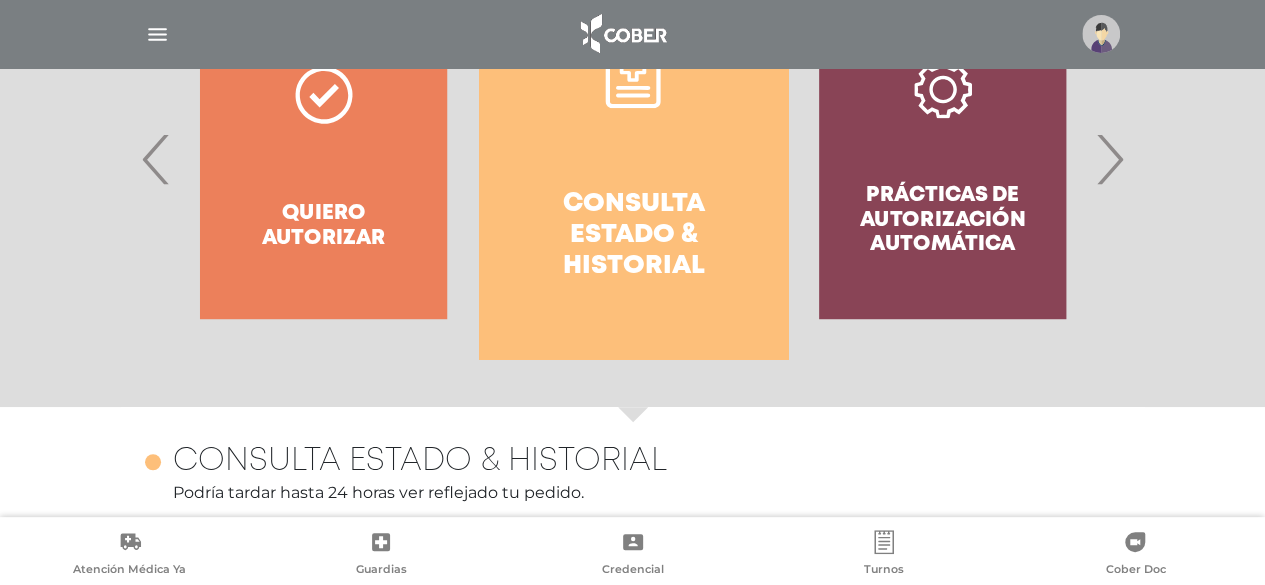 click on "Prácticas de autorización automática" at bounding box center (942, 159) 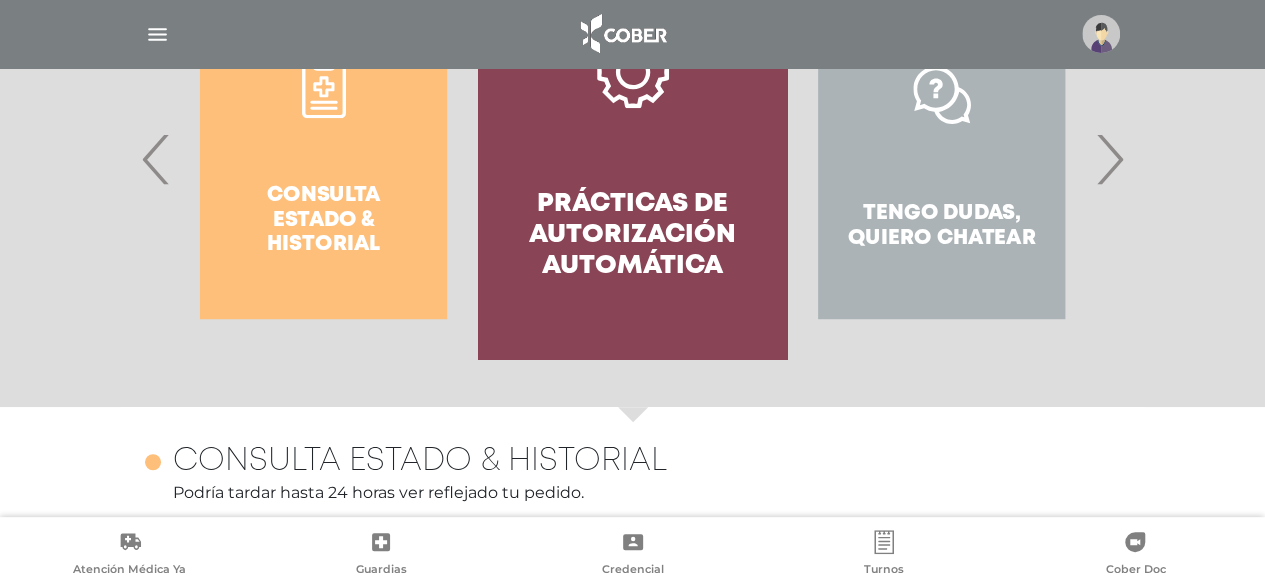 click on "Prácticas de autorización automática" at bounding box center [632, 236] 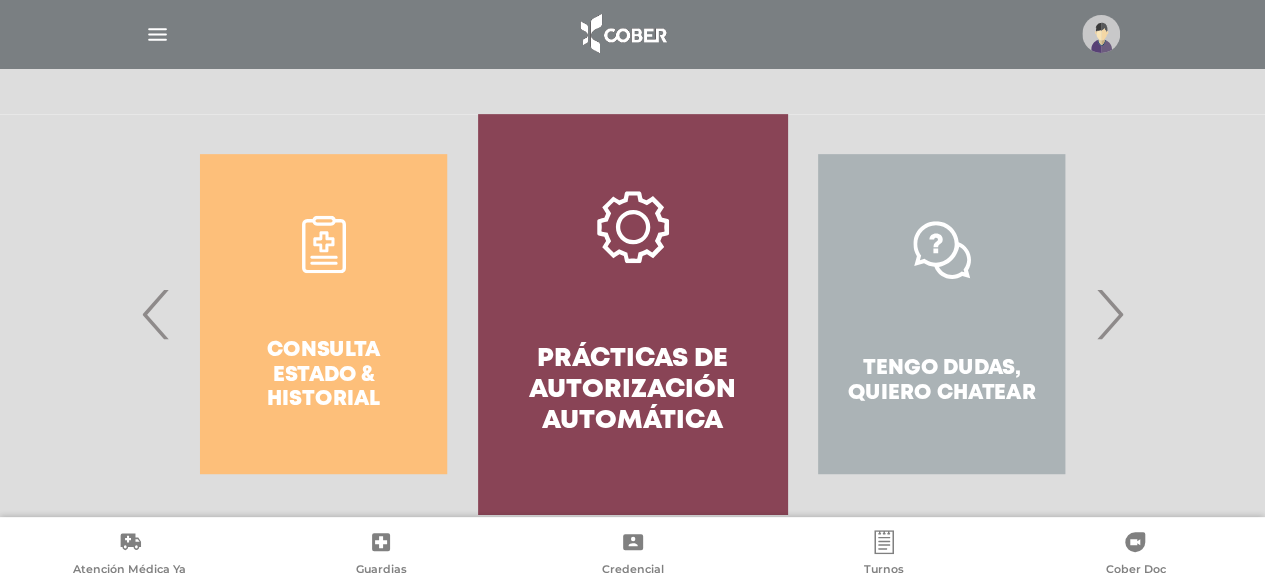scroll, scrollTop: 472, scrollLeft: 0, axis: vertical 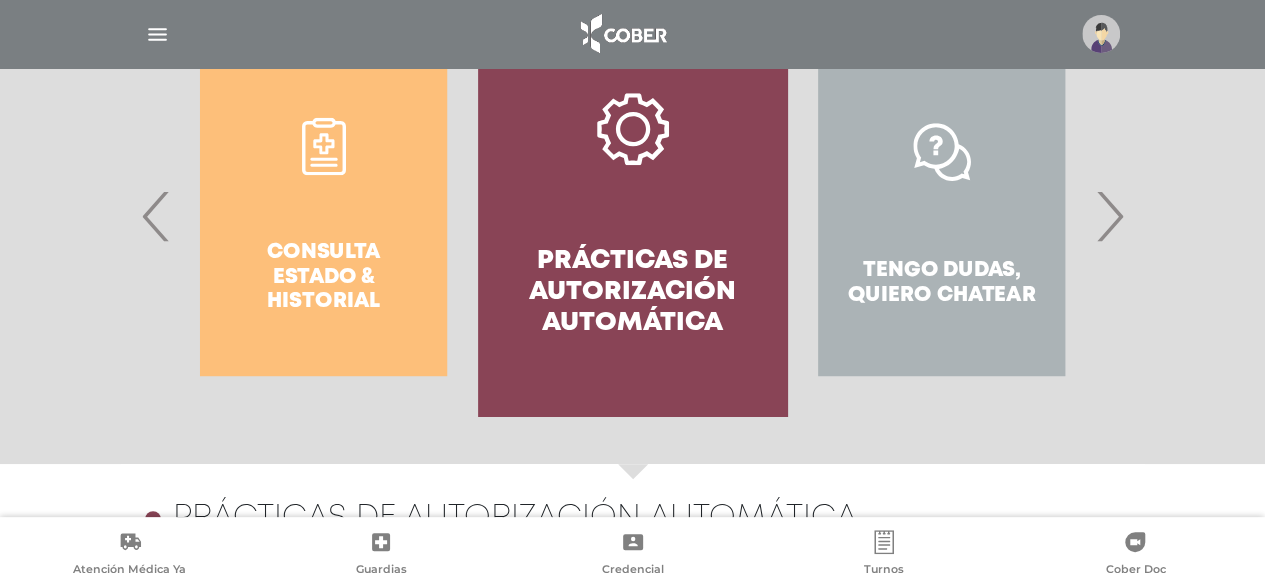 click on "‹" at bounding box center [156, 216] 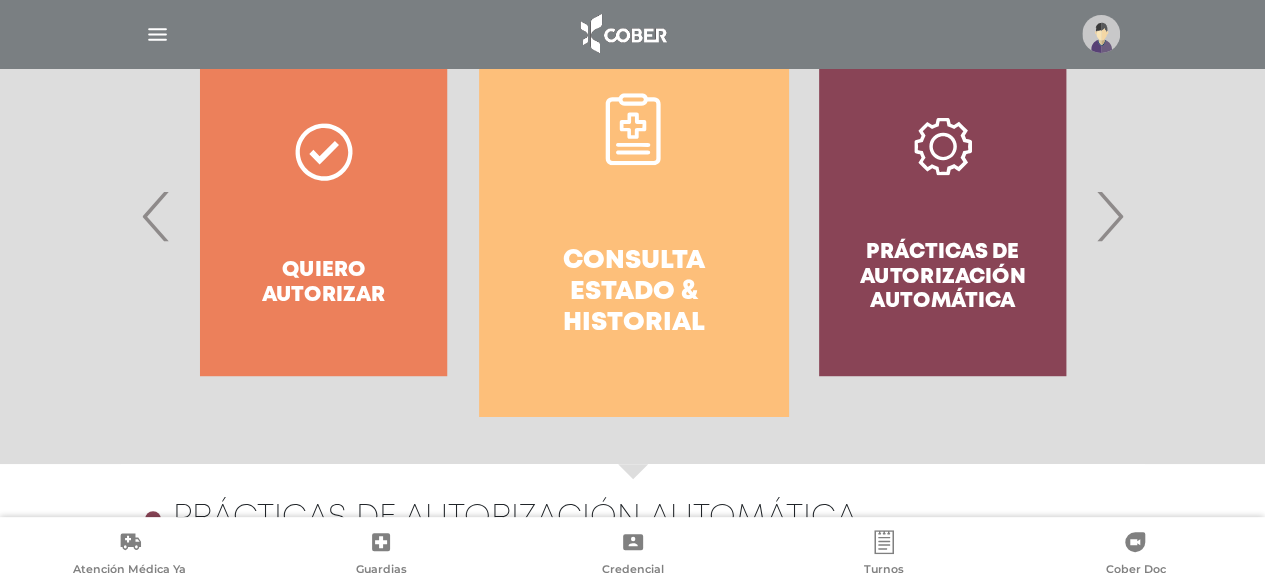 drag, startPoint x: 148, startPoint y: 224, endPoint x: 172, endPoint y: 219, distance: 24.5153 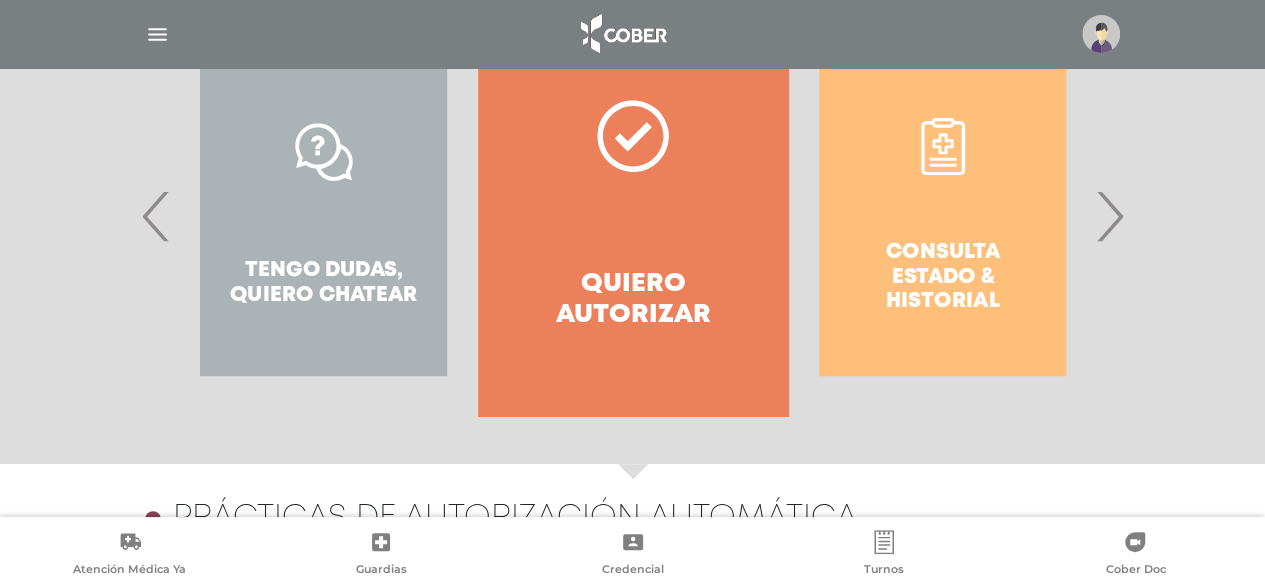 click on "Quiero autorizar" at bounding box center (632, 216) 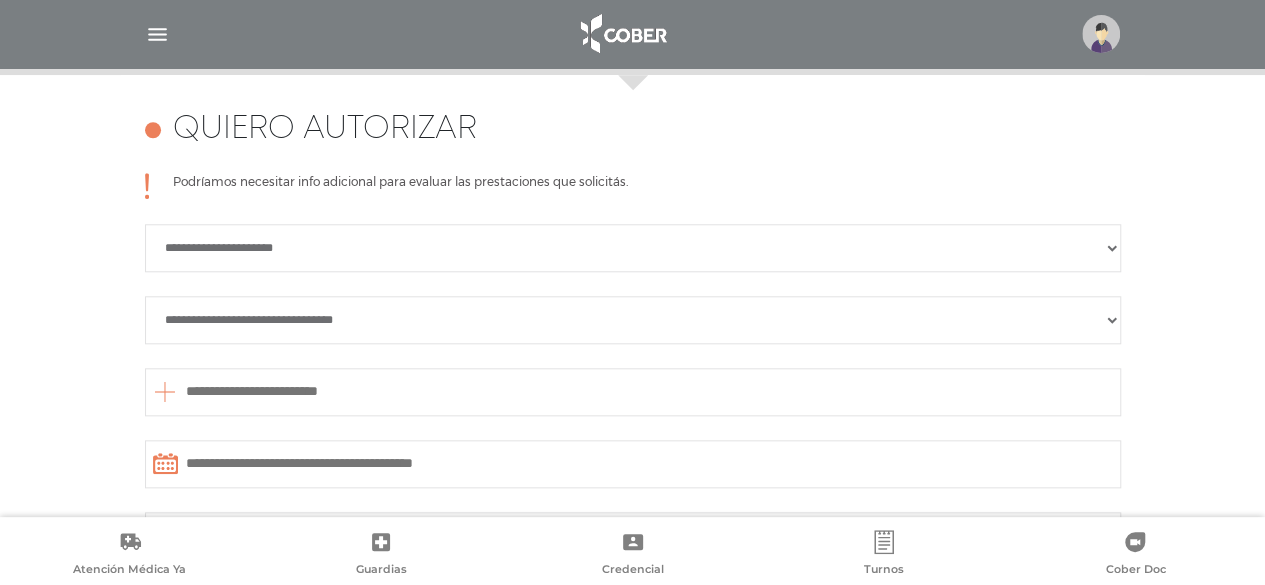 scroll, scrollTop: 888, scrollLeft: 0, axis: vertical 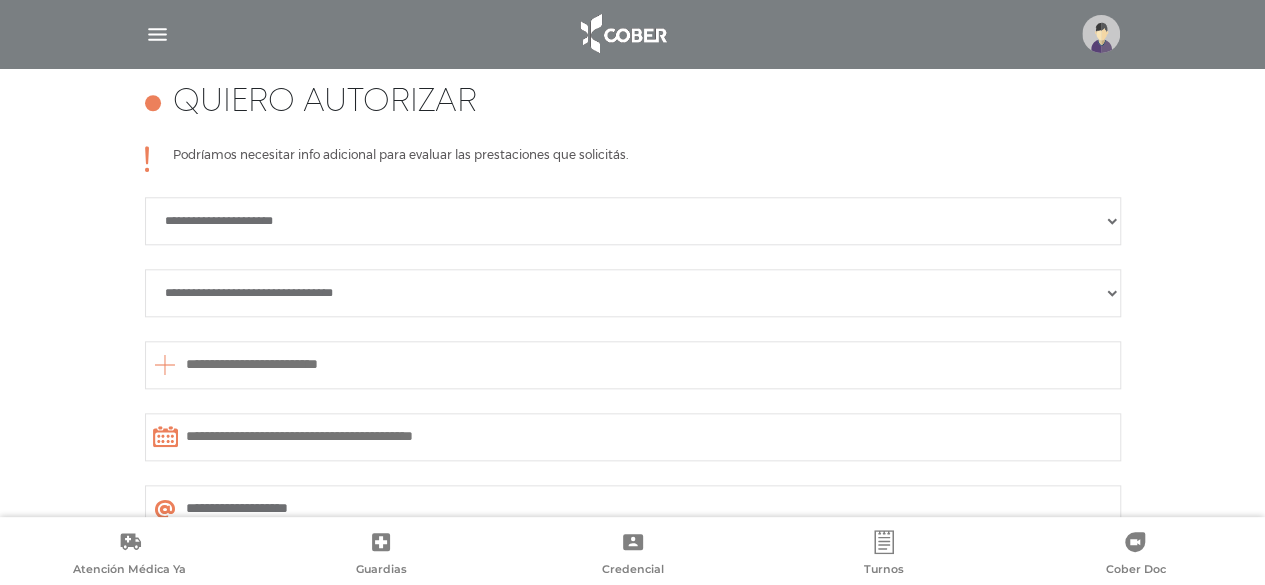 click on "**********" at bounding box center [633, 221] 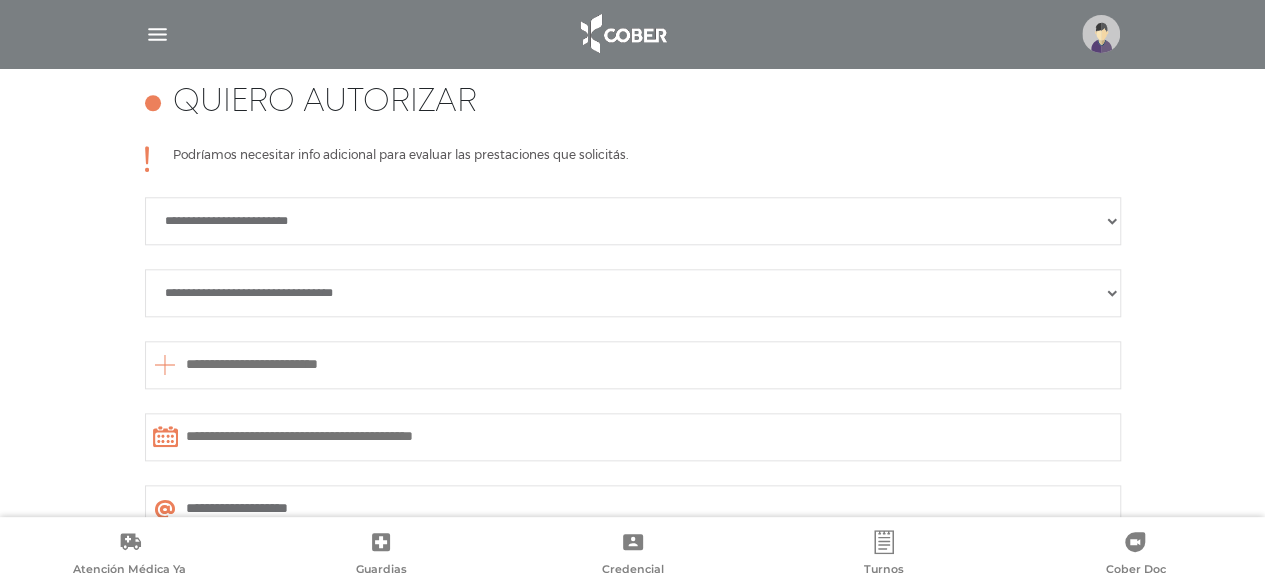 click on "**********" at bounding box center (633, 293) 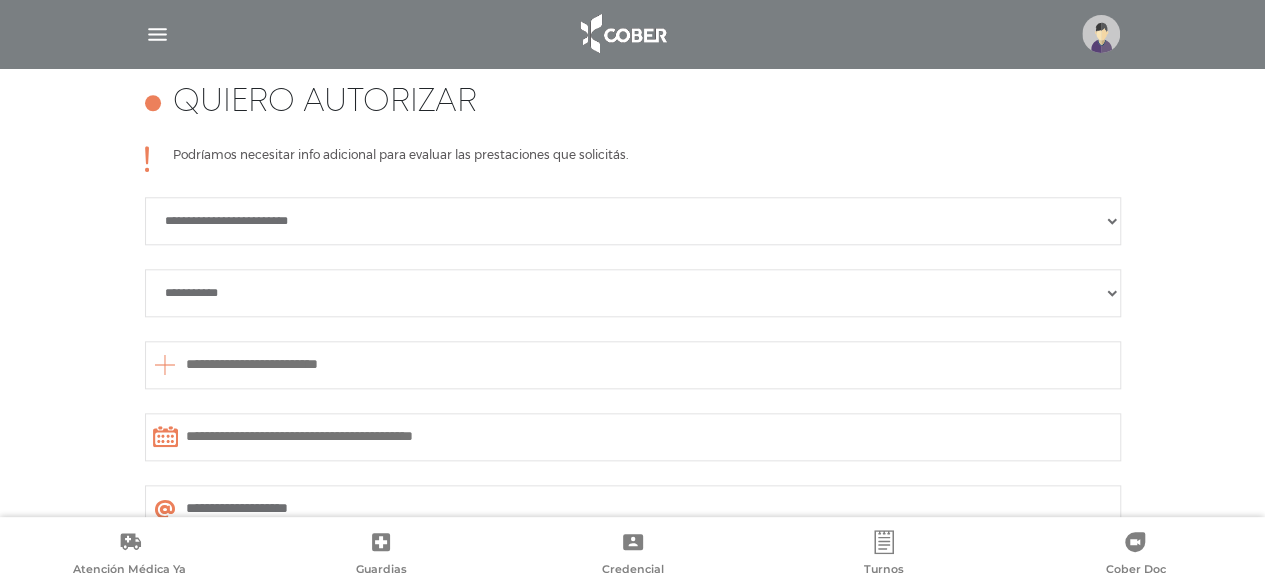 click on "**********" at bounding box center (633, 293) 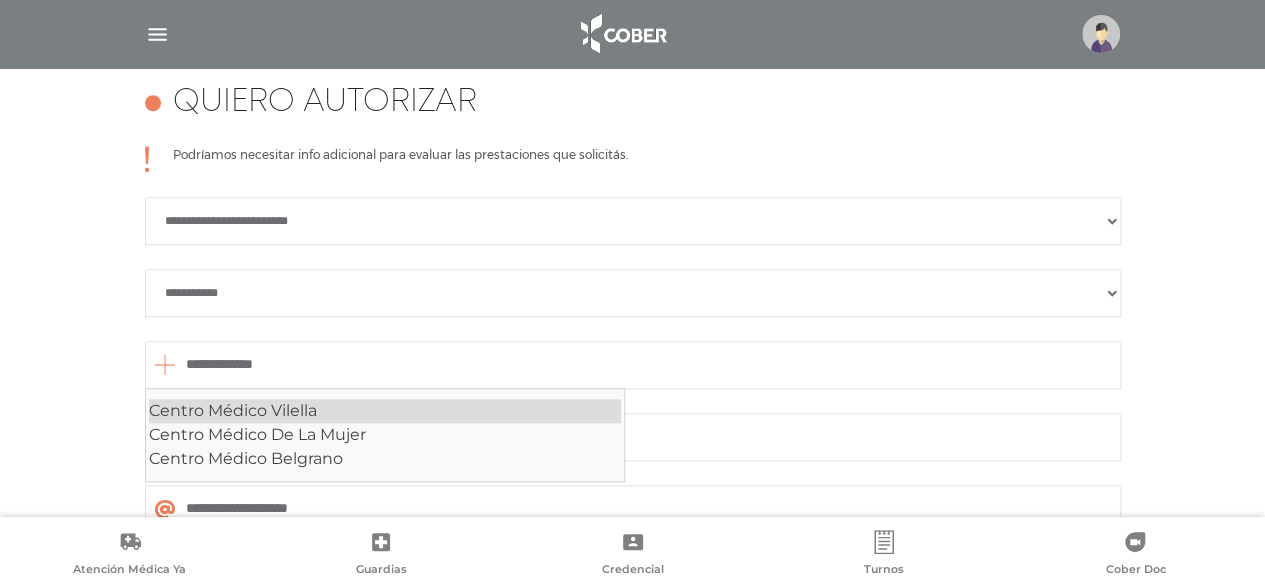 click on "Centro Médico Vilella" at bounding box center (385, 411) 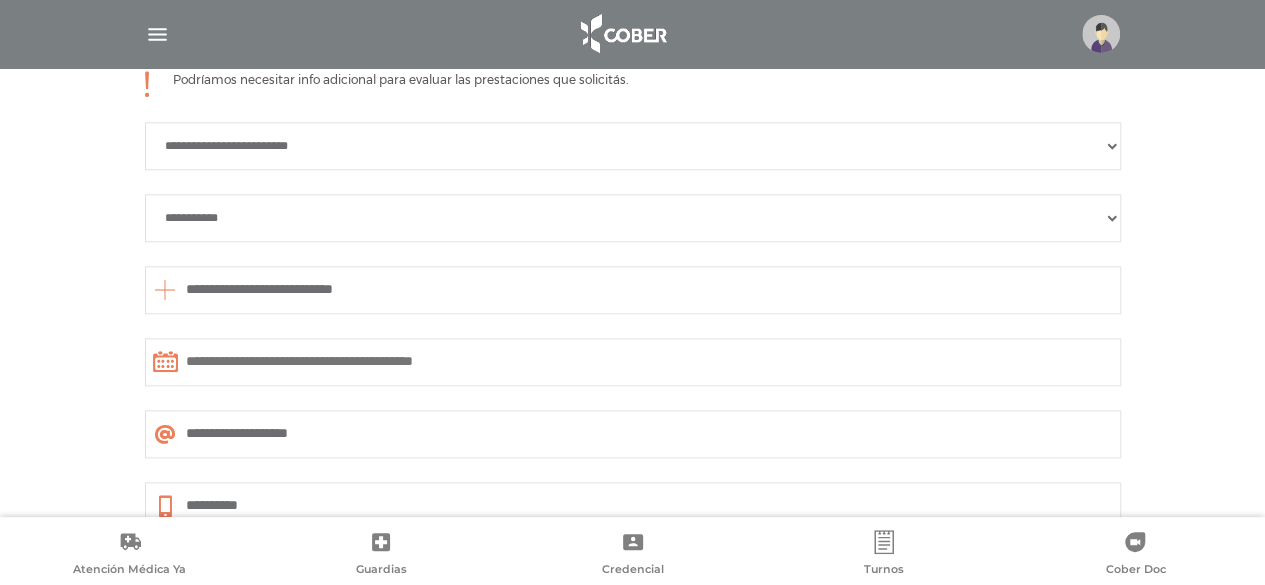 scroll, scrollTop: 1088, scrollLeft: 0, axis: vertical 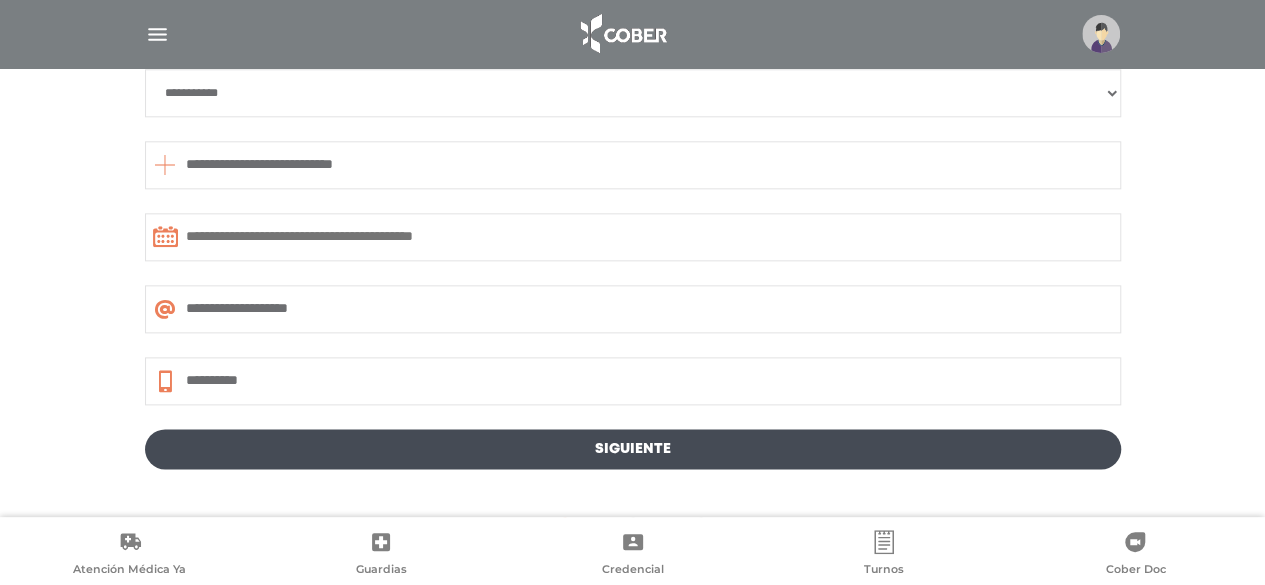 type on "**********" 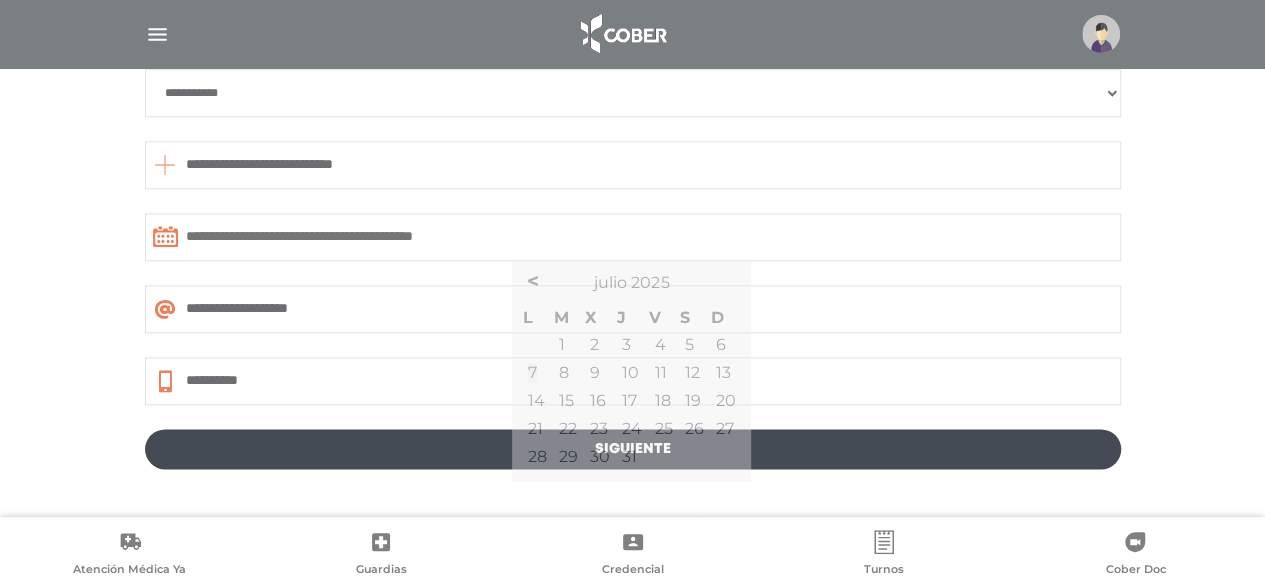 click at bounding box center (633, 237) 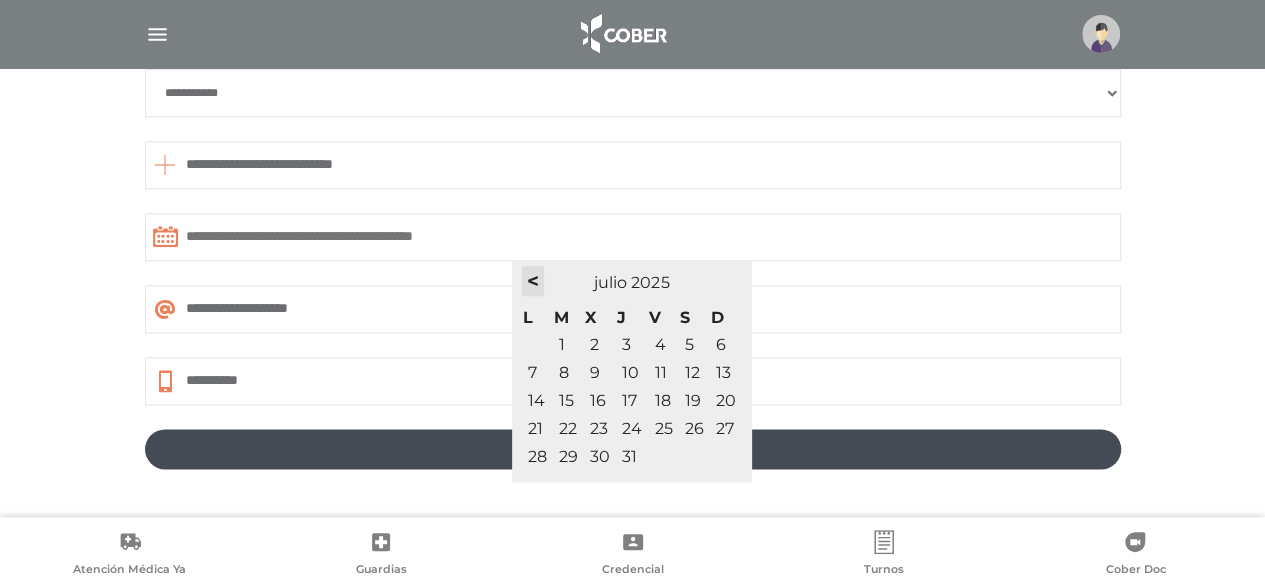 click on "<" at bounding box center [533, 281] 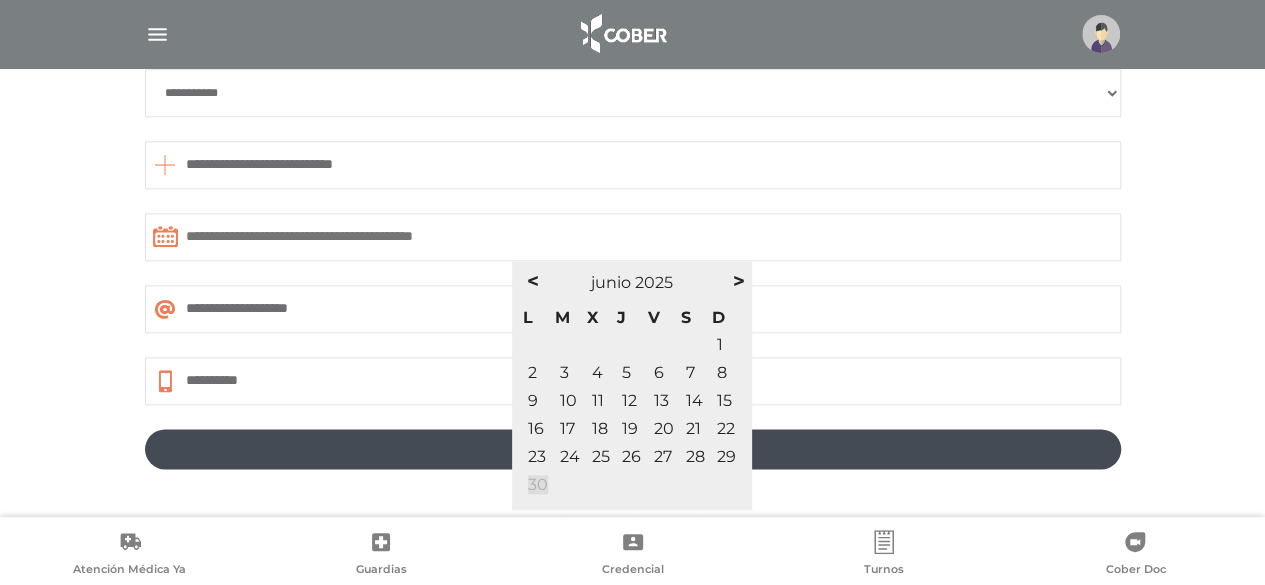 click on "30" at bounding box center (538, 484) 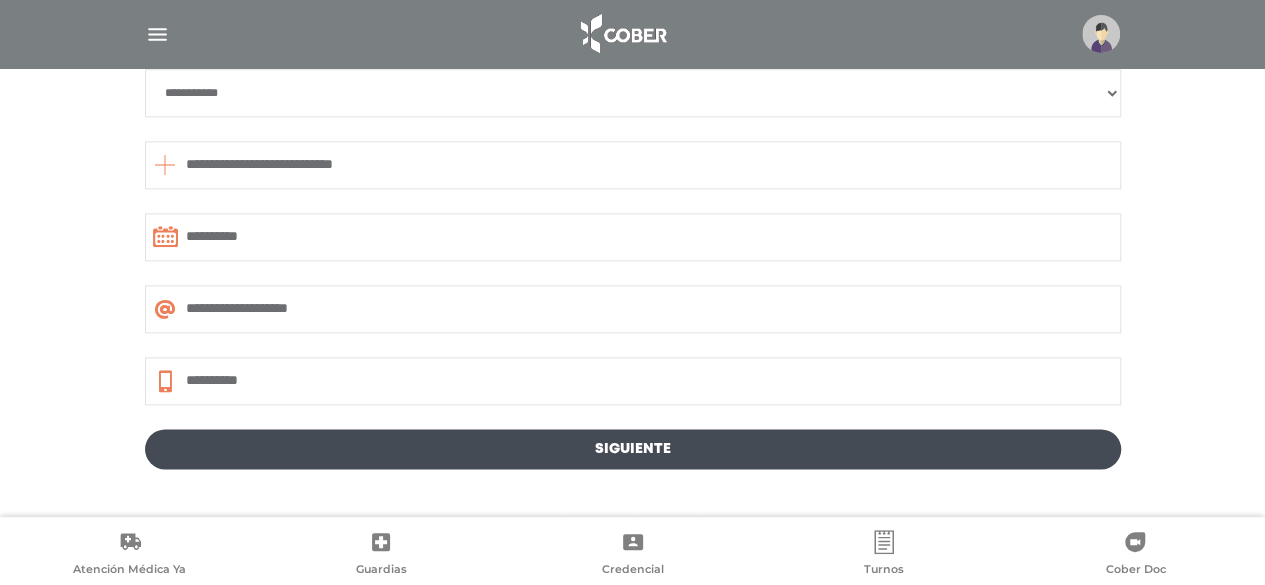 click on "Siguiente" at bounding box center [633, 449] 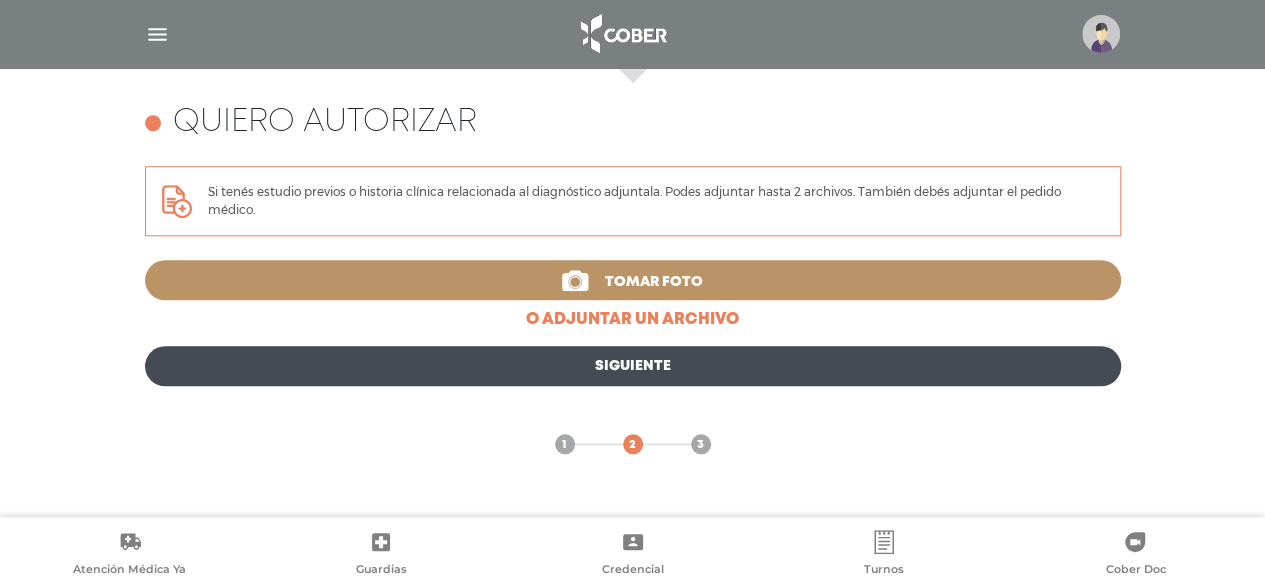 scroll, scrollTop: 785, scrollLeft: 0, axis: vertical 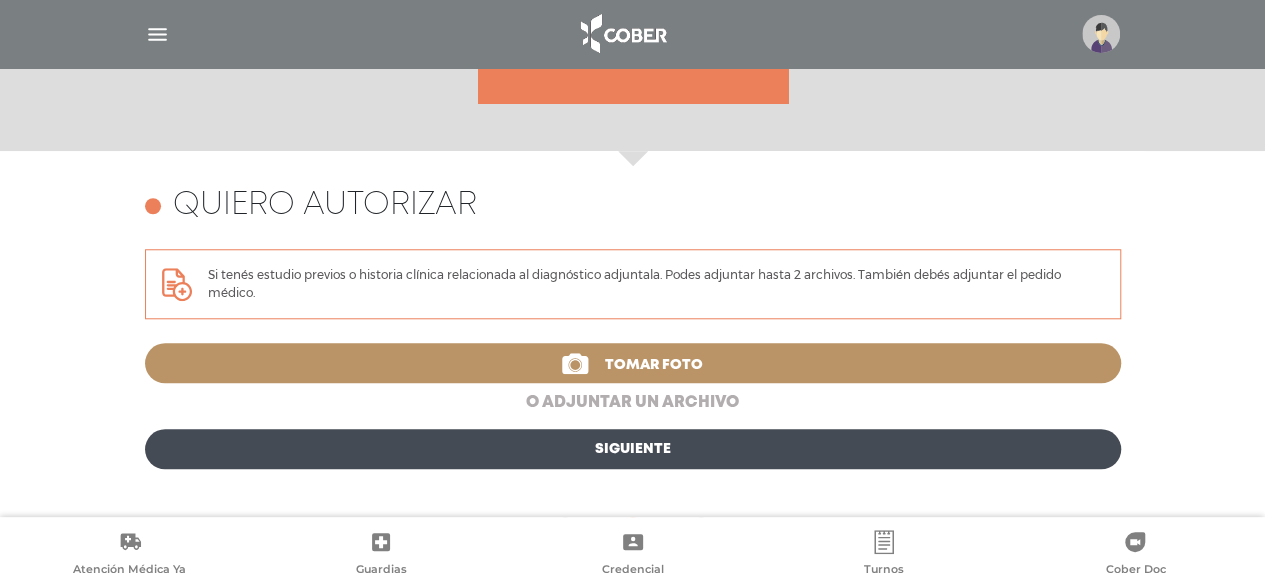 click on "o adjuntar un archivo" at bounding box center [633, 403] 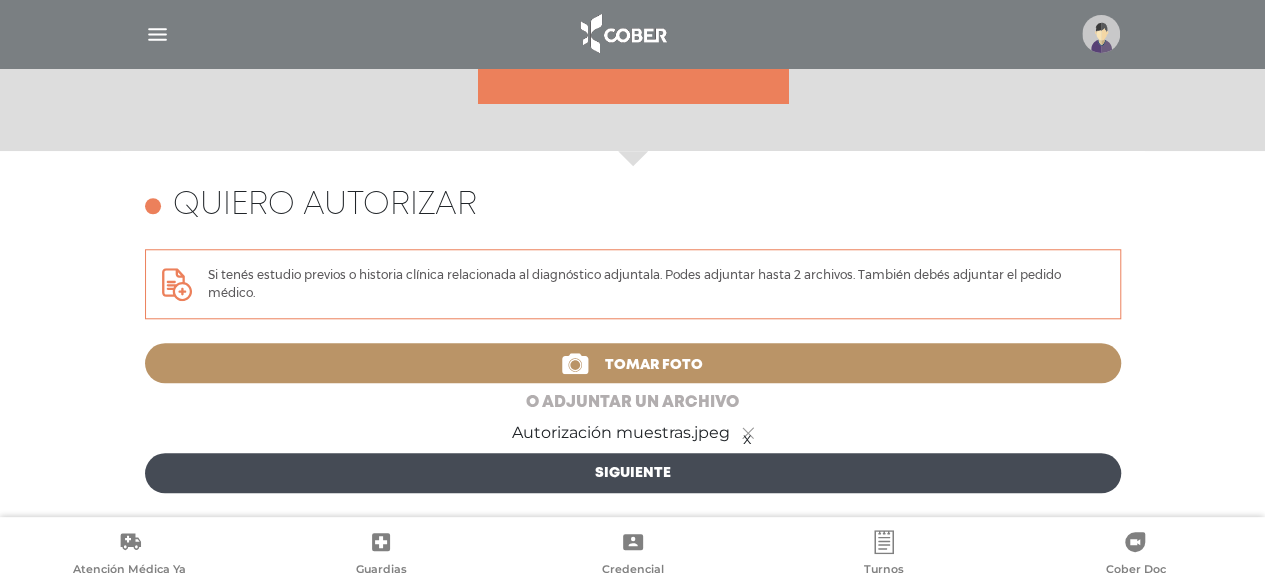 click on "o adjuntar un archivo" at bounding box center [633, 403] 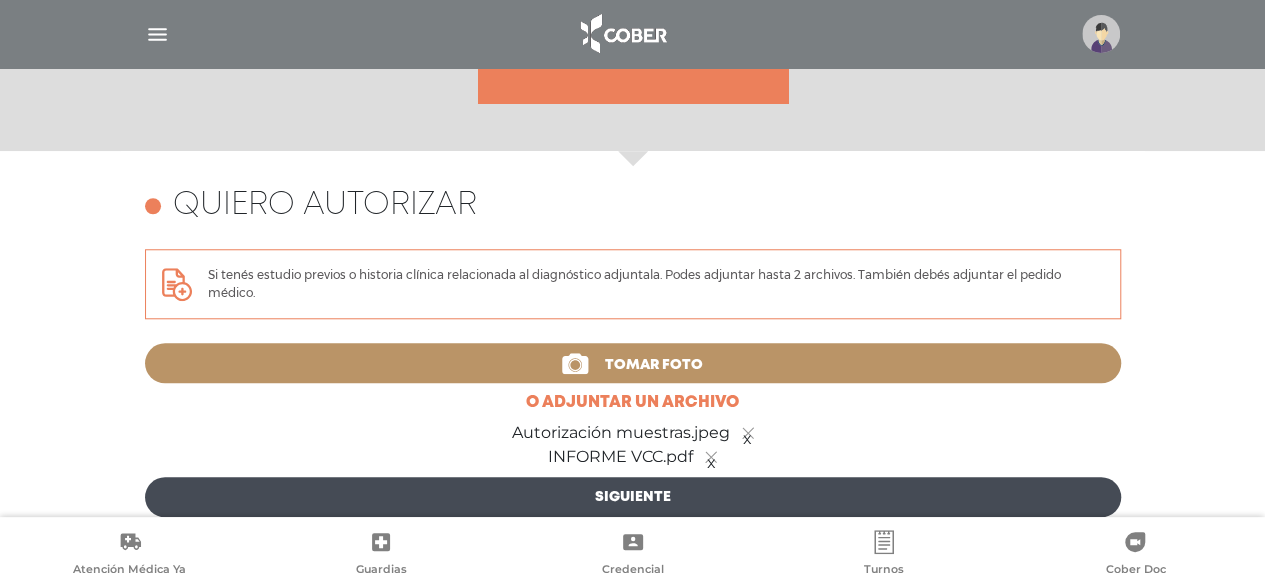 click on "Siguiente" at bounding box center (633, 497) 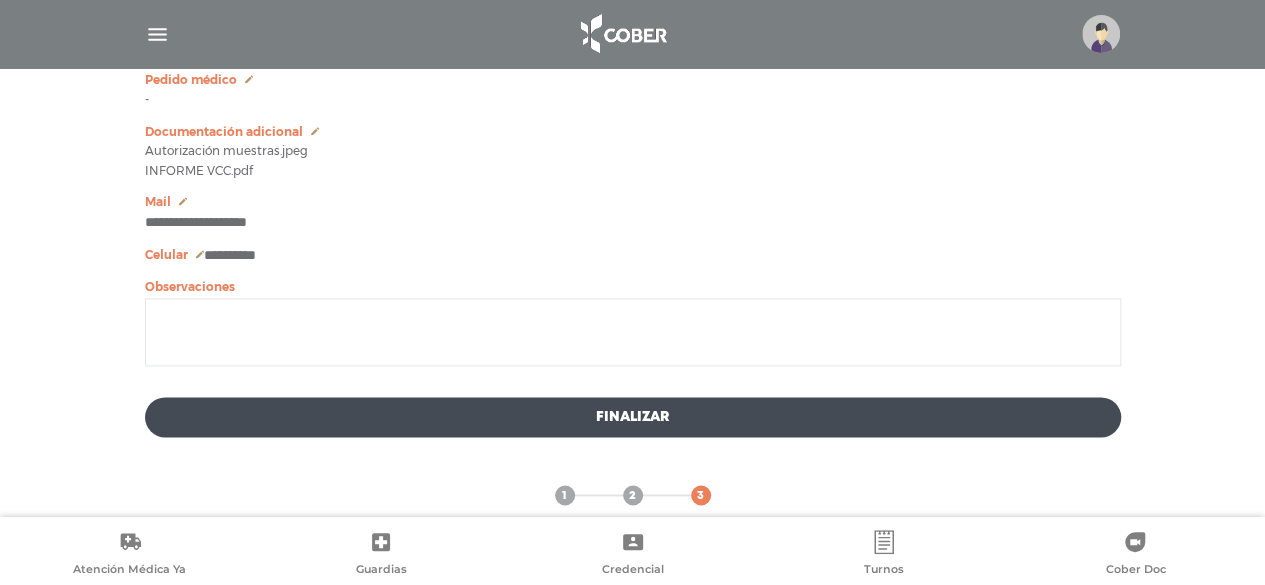 scroll, scrollTop: 1272, scrollLeft: 0, axis: vertical 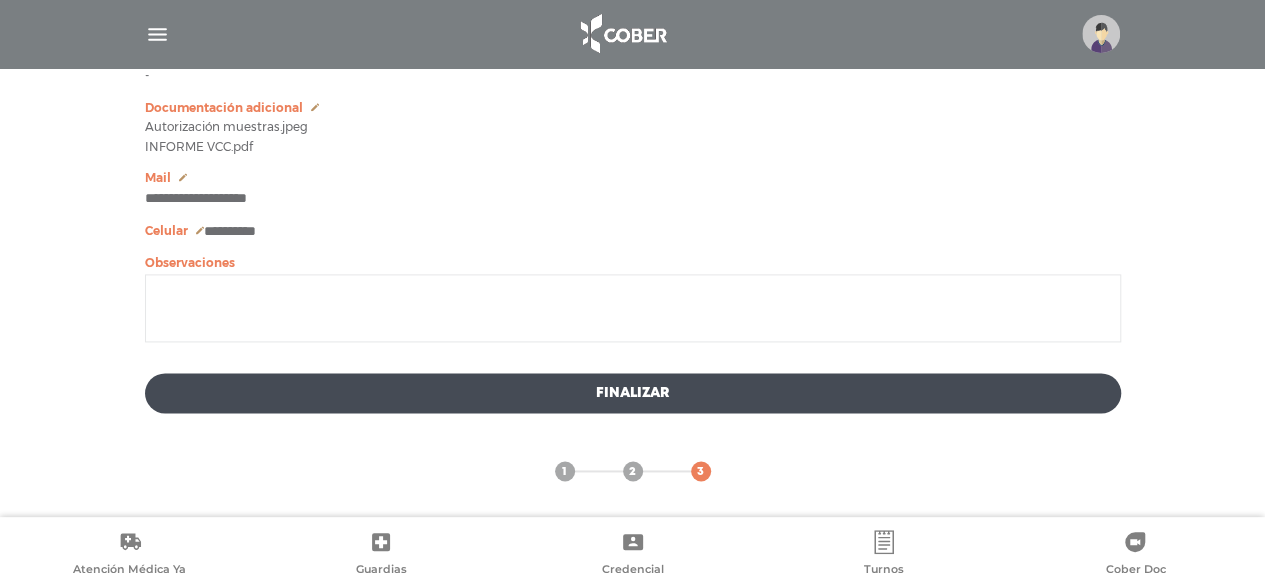 click at bounding box center [633, 308] 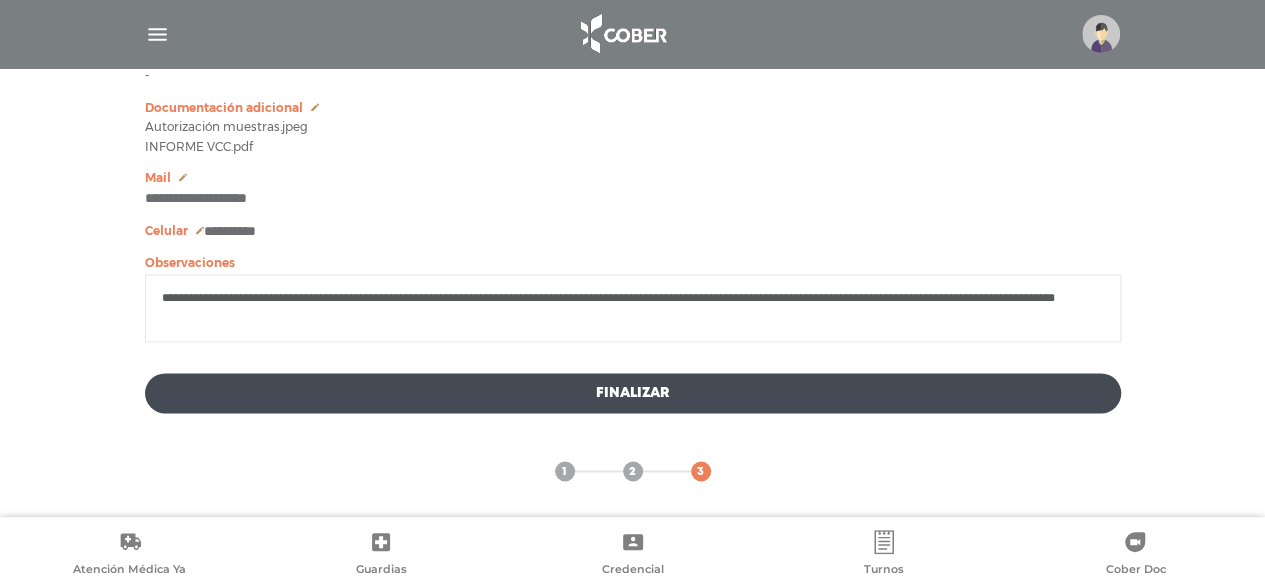 type on "**********" 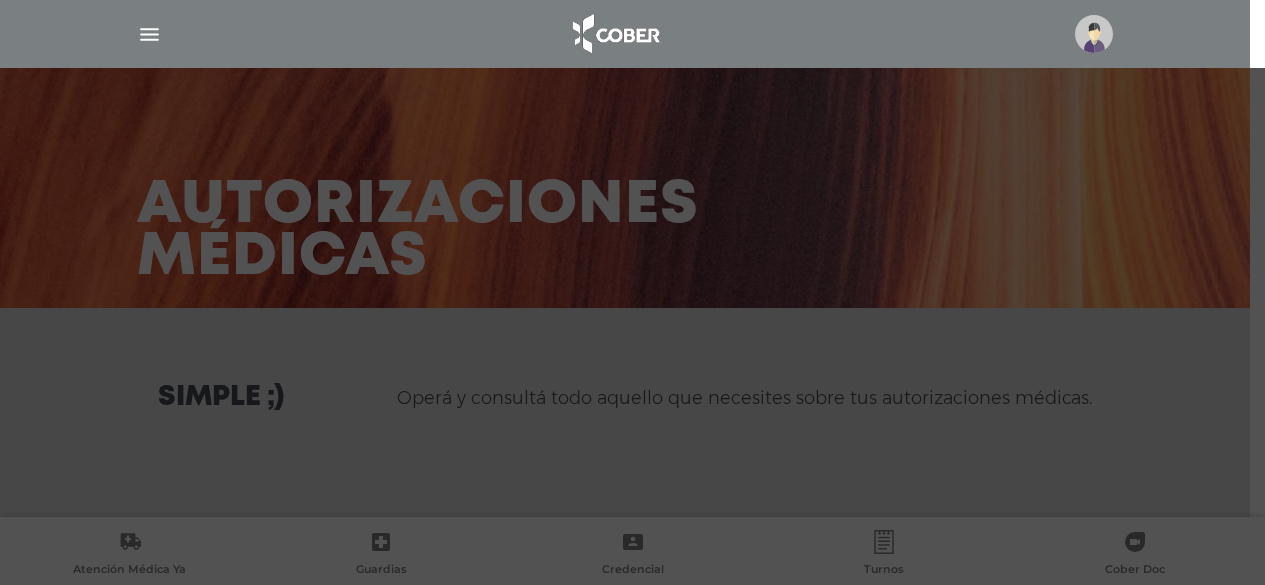 scroll, scrollTop: 0, scrollLeft: 0, axis: both 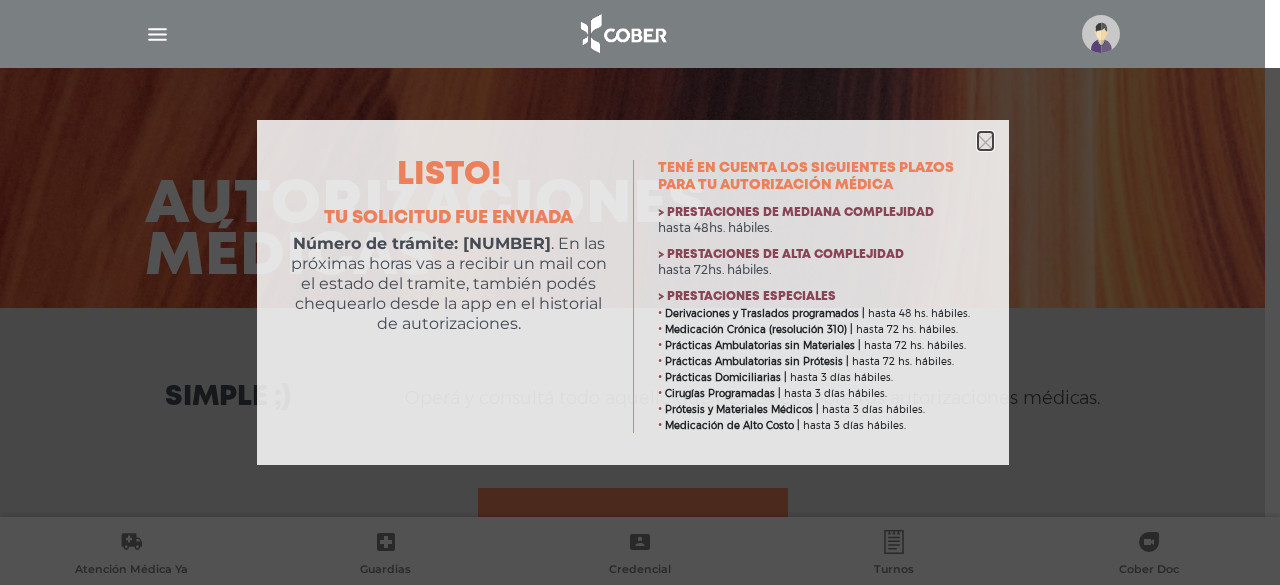 click at bounding box center (985, 142) 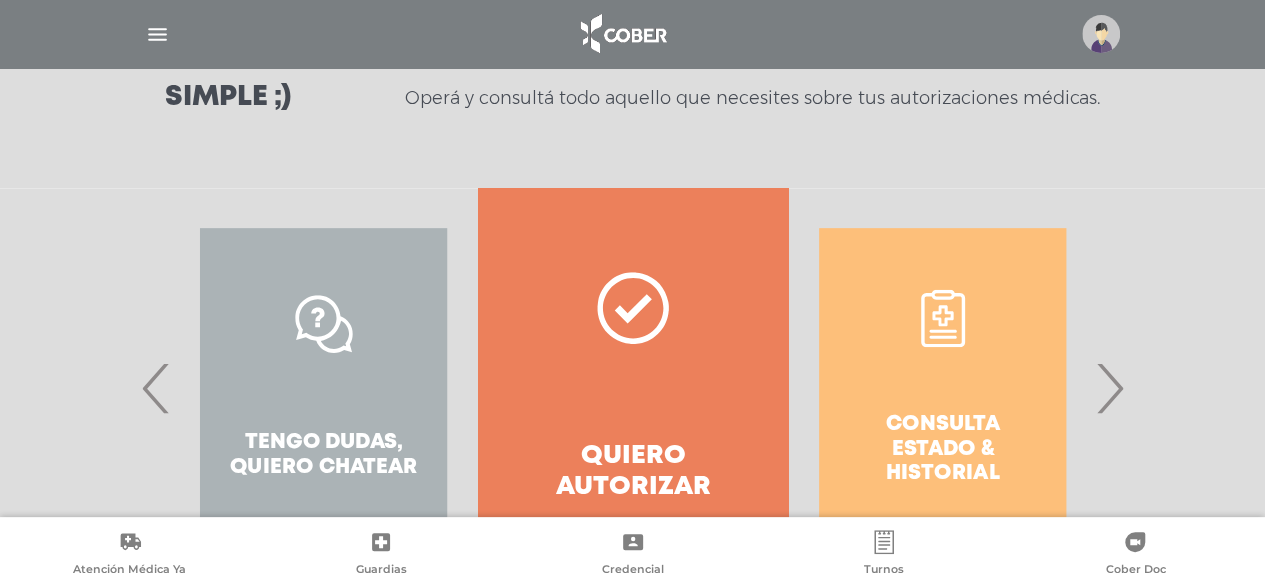 click on "‹" at bounding box center (156, 388) 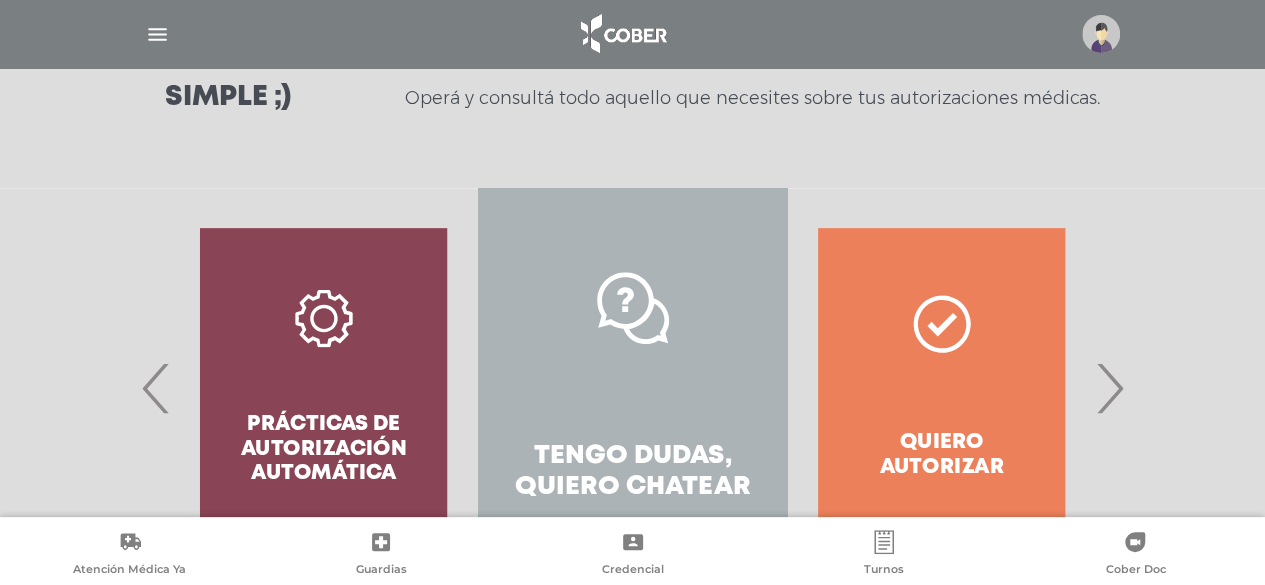 click on "Tengo dudas, quiero chatear" at bounding box center [632, 388] 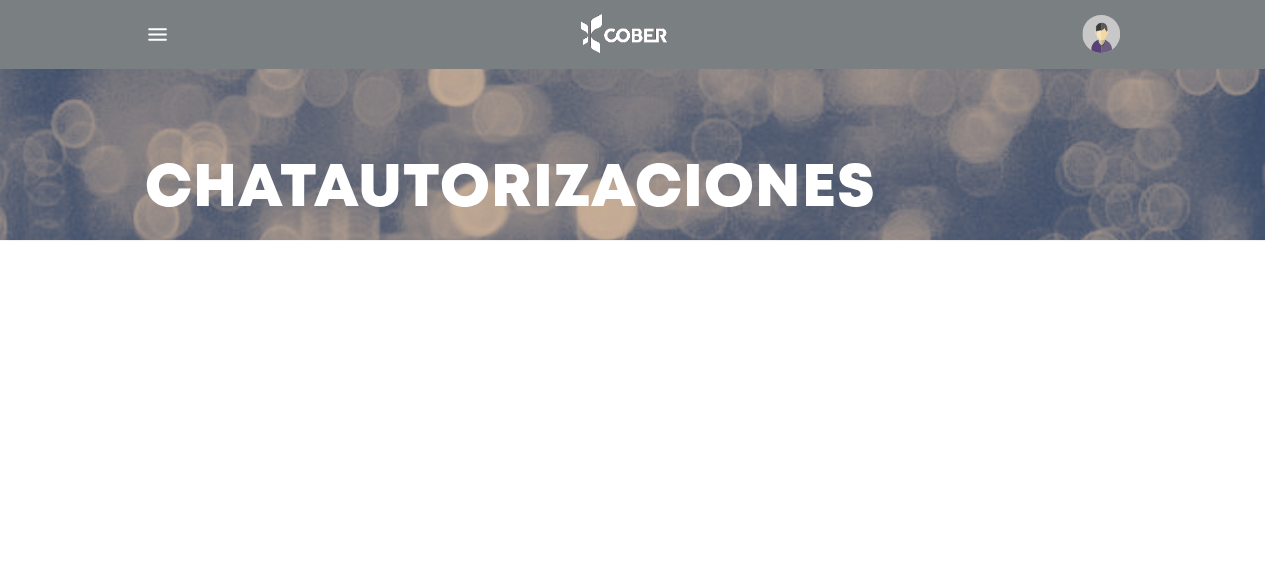 scroll, scrollTop: 178, scrollLeft: 0, axis: vertical 